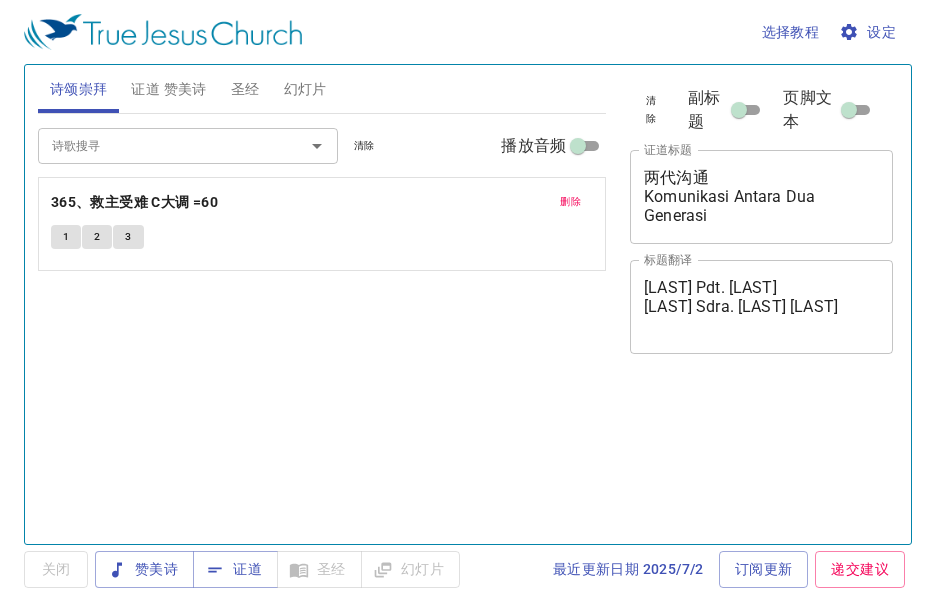 scroll, scrollTop: 0, scrollLeft: 0, axis: both 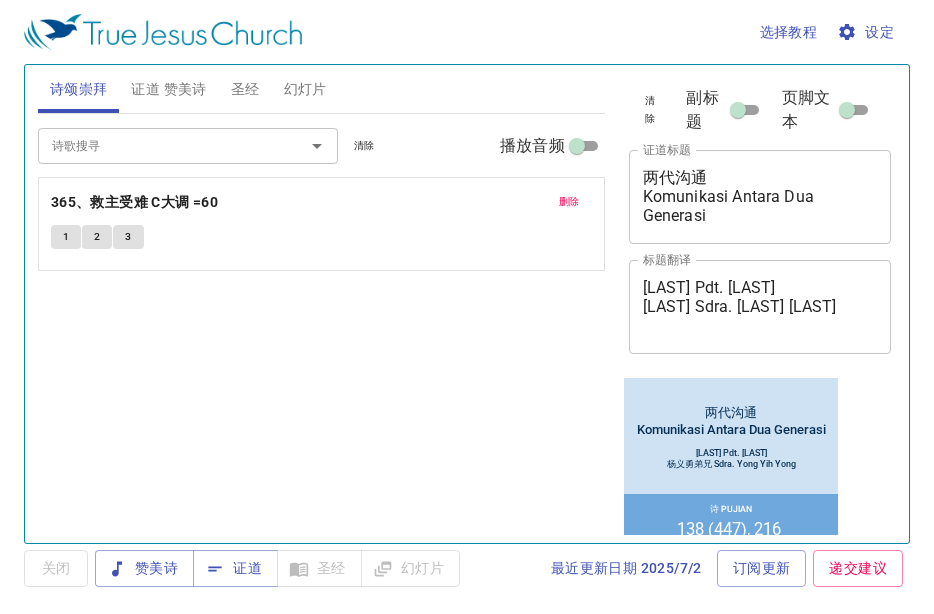 click on "删除" at bounding box center (569, 202) 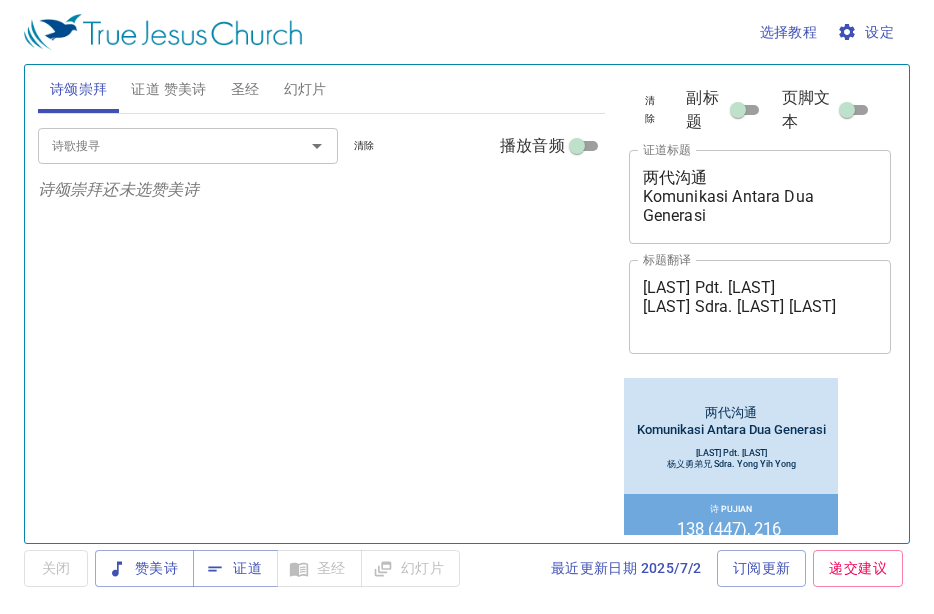 click on "诗歌搜寻" at bounding box center [158, 145] 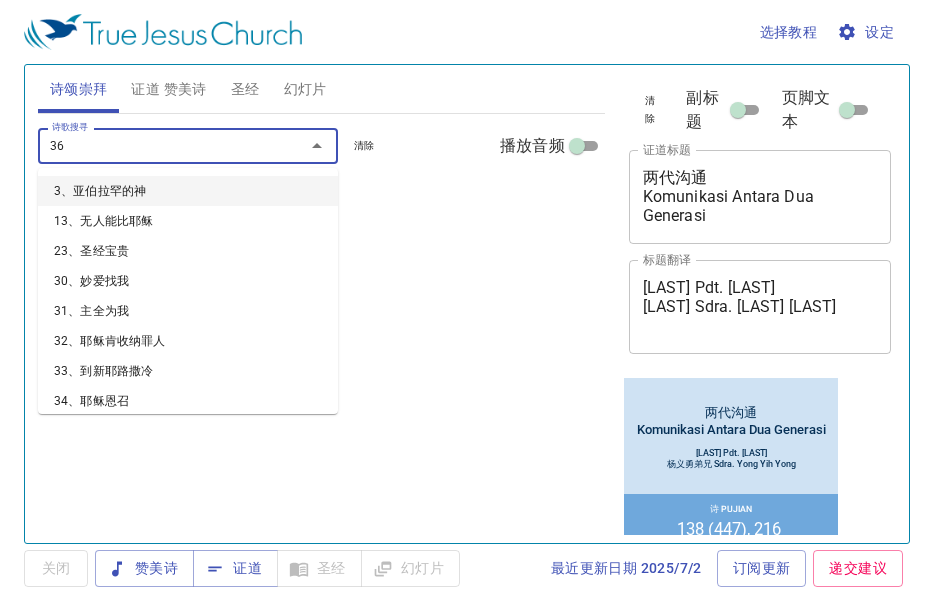 type on "368" 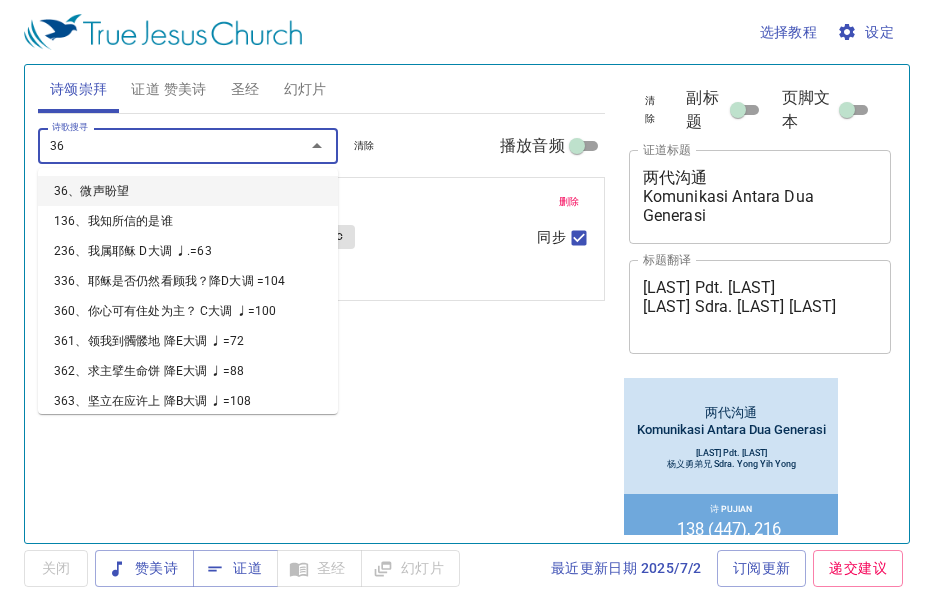 type on "369" 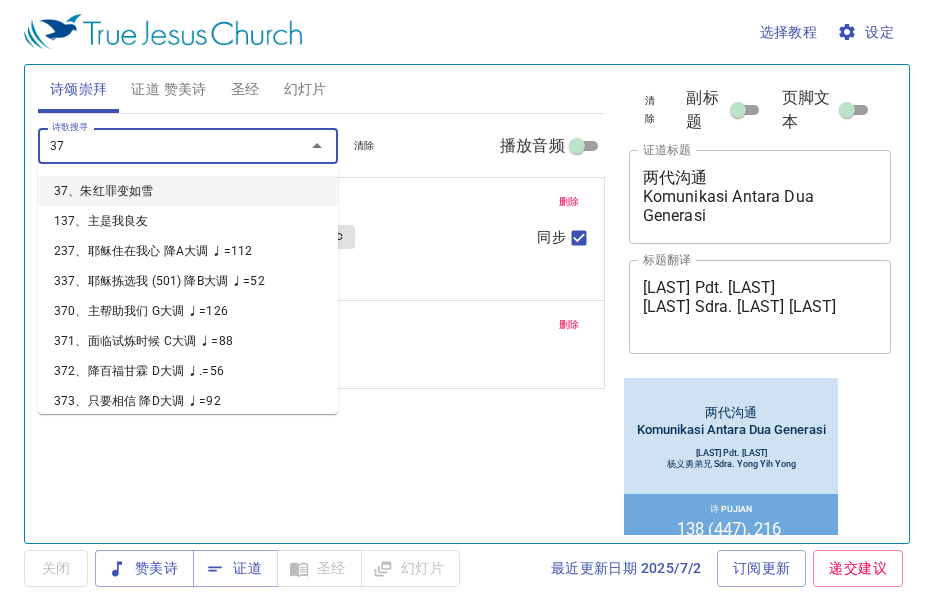 type on "370" 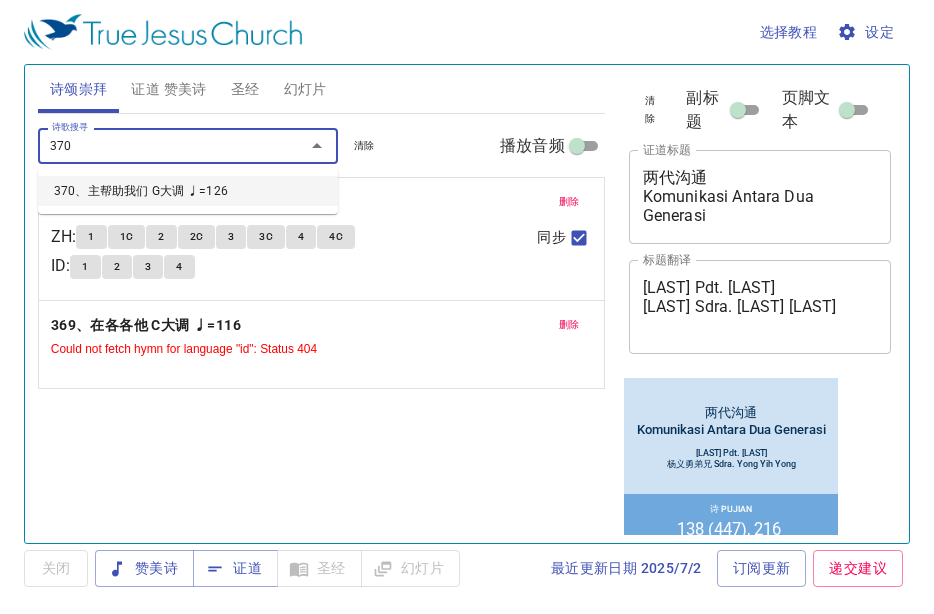 type 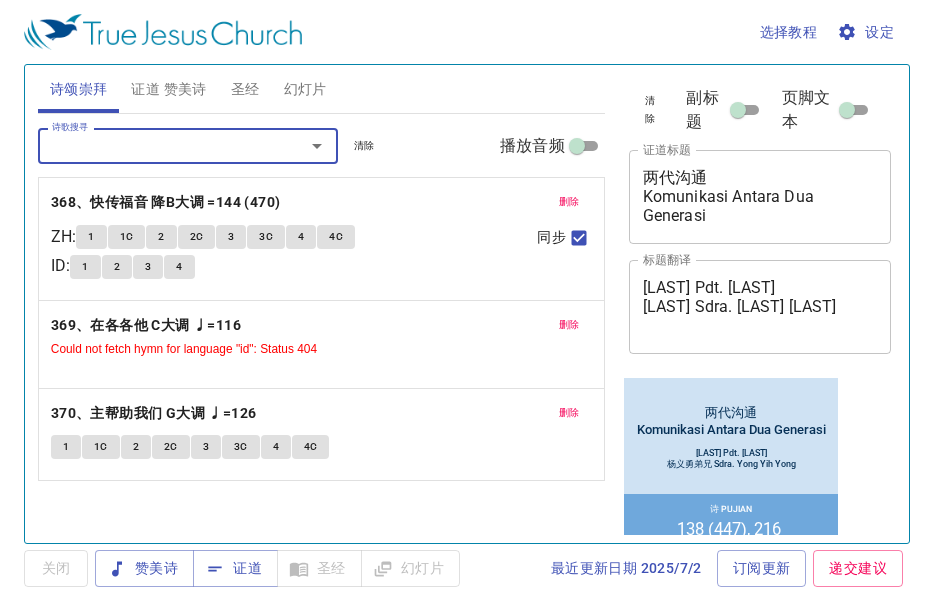 click on "Could not fetch hymn for language "id": Status 404" at bounding box center (184, 349) 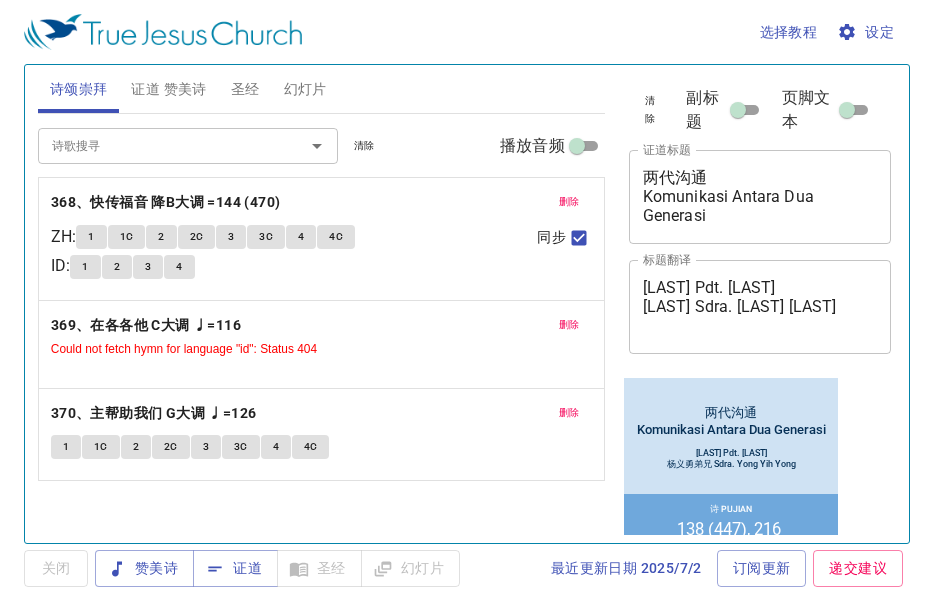 click 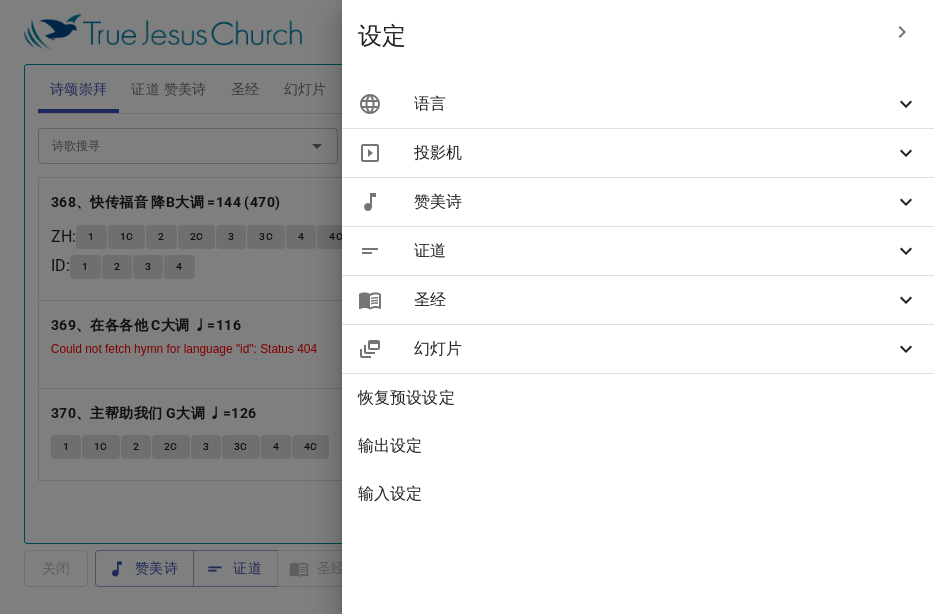 click on "语言" at bounding box center [654, 104] 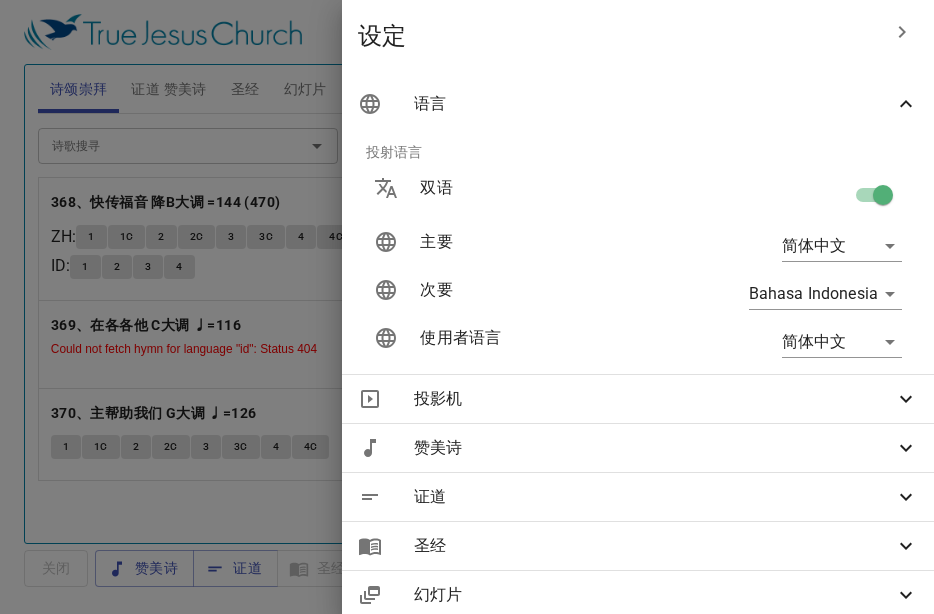 click on "选择教程 设定 诗颂崇拜 证道 赞美诗 圣经 幻灯片 诗歌搜寻 诗歌搜寻   清除 播放音频 删除 368、快传福音 降B大调 =144 (470)   ZH :   1 1C 2 2C 3 3C 4 4C ID :   1 2 3 4 同步 删除 369、在各各他 C大调 ♩=116   Could not fetch hymn for language "id": Status 404 删除 370、主帮助我们 G大调 ♩=126   1 1C 2 2C 3 3C 4 4C 诗歌搜寻 诗歌搜寻   清除 播放音频 删除 138、我所信有根基 降 A大调 ♩=100 (447)   1 1C 2 2C 3 3C 4 4C 删除 216、圣徒美德 G大调 ♩=96   1 1C 2 2C 3 3C 4 4C 创世记 1 挑选圣经章节 (Ctrl + /) 挑选圣经章节 (Ctrl + /)   经文历史   上一节  (←, ↑)     下一节  (→, ↓) 显示 1 节 显示 2 节 显示 3 节 显示 4 节 显示 5 节 1 ﻿起初 ，　神 创造 天 地 。   Pada mulanya  Allah  menciptakan  langit  dan bumi .  2 地 是 空虚 混沌 ，渊 面 黑暗 ；　神 的灵 运行 在水 面 上 。   Bumi  belum berbentuk  dan kosong ; gelap gulita  3" at bounding box center [467, 307] 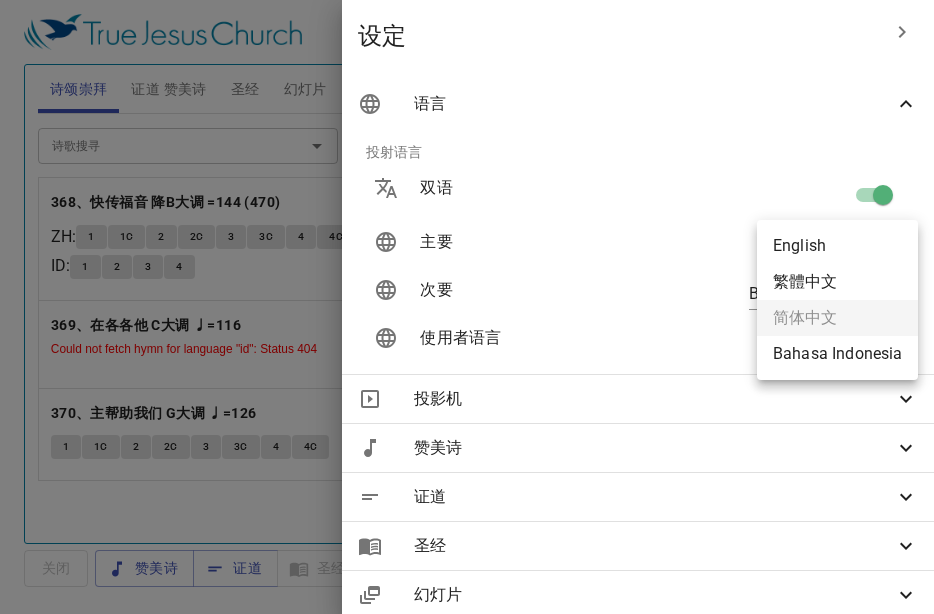 click on "English" at bounding box center (837, 246) 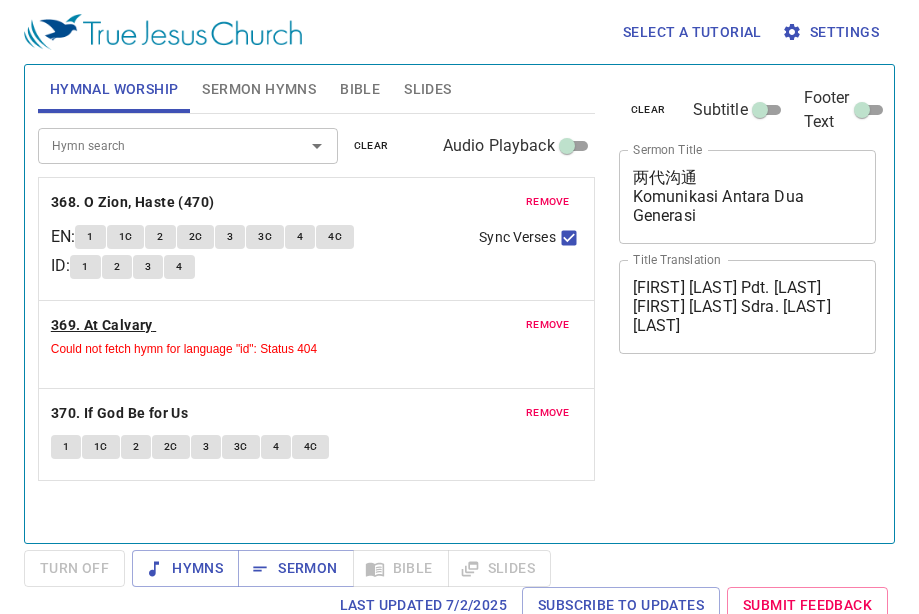 scroll, scrollTop: 0, scrollLeft: 0, axis: both 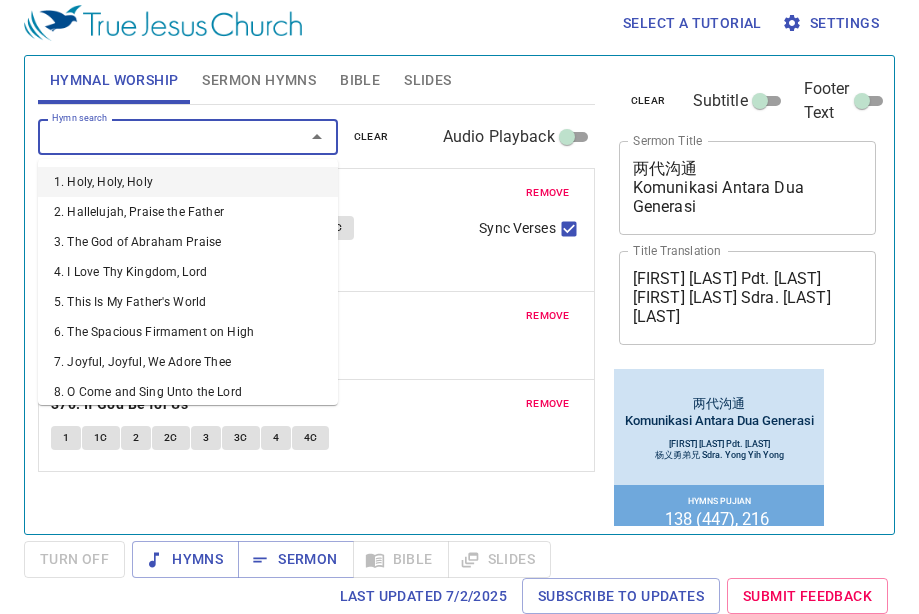 click on "Hymn search" at bounding box center [158, 136] 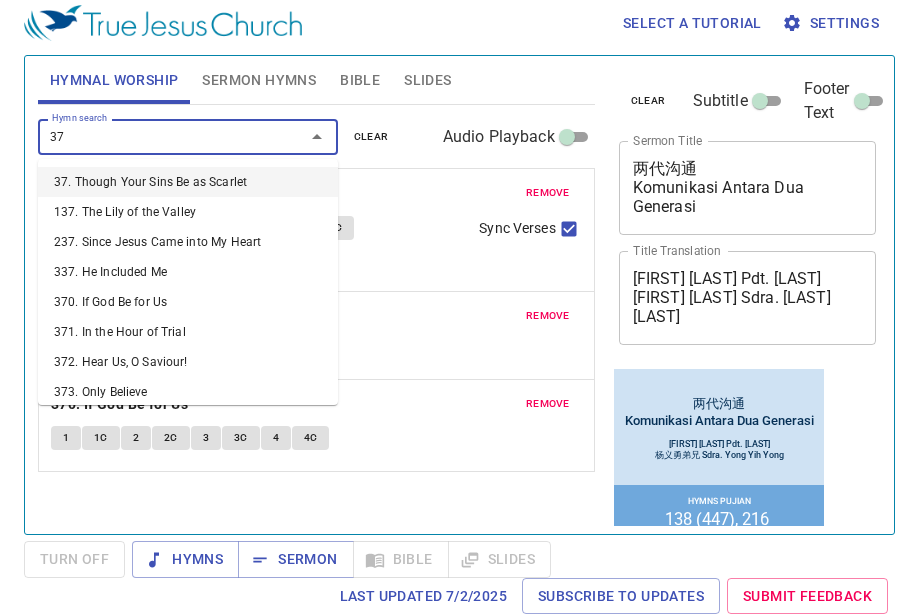 type on "371" 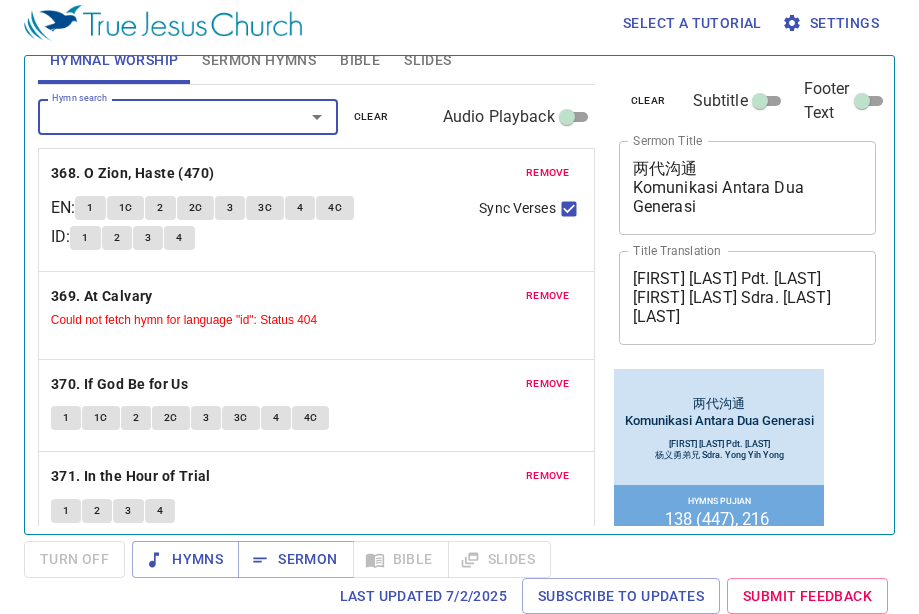 scroll, scrollTop: 39, scrollLeft: 0, axis: vertical 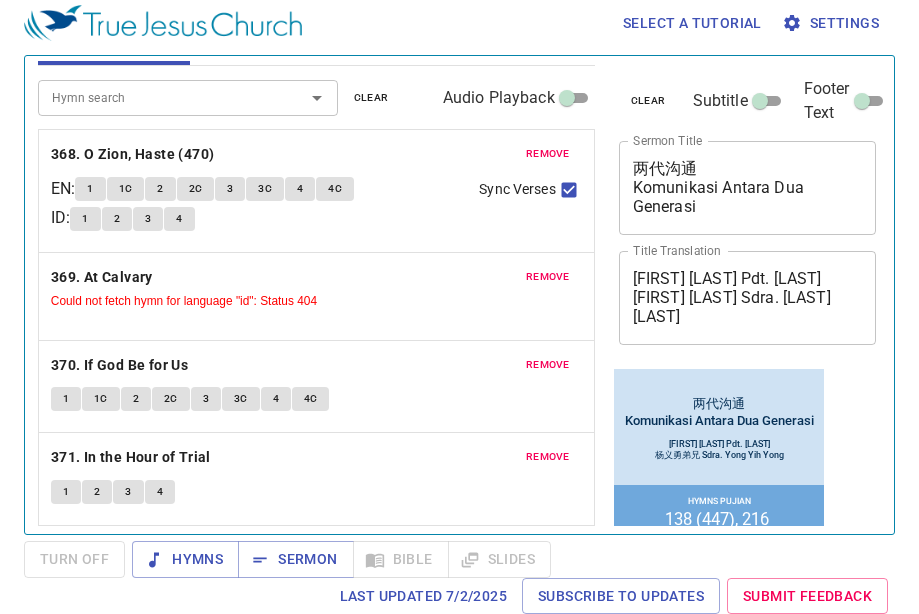 click on "Could not fetch hymn for language "id": Status 404" at bounding box center (316, 300) 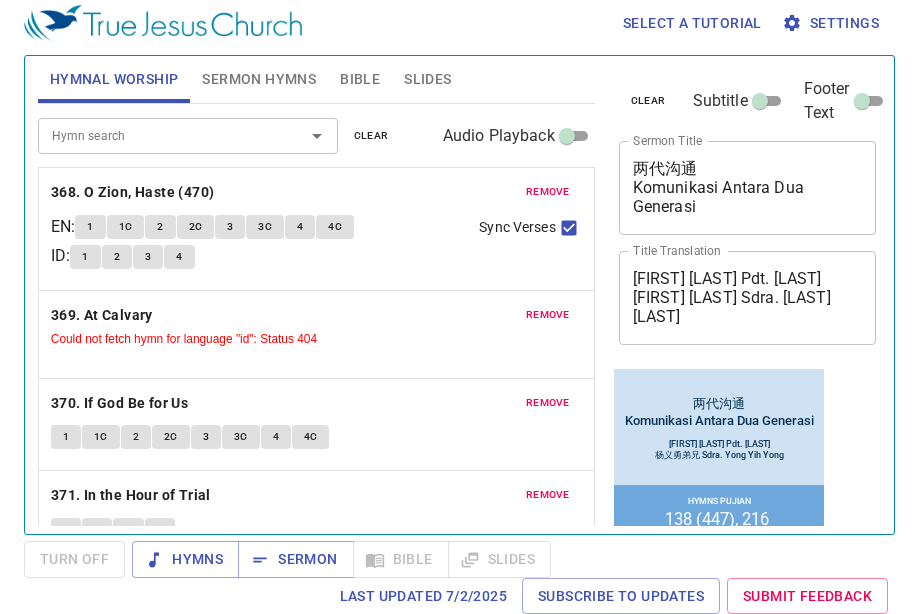 scroll, scrollTop: 0, scrollLeft: 0, axis: both 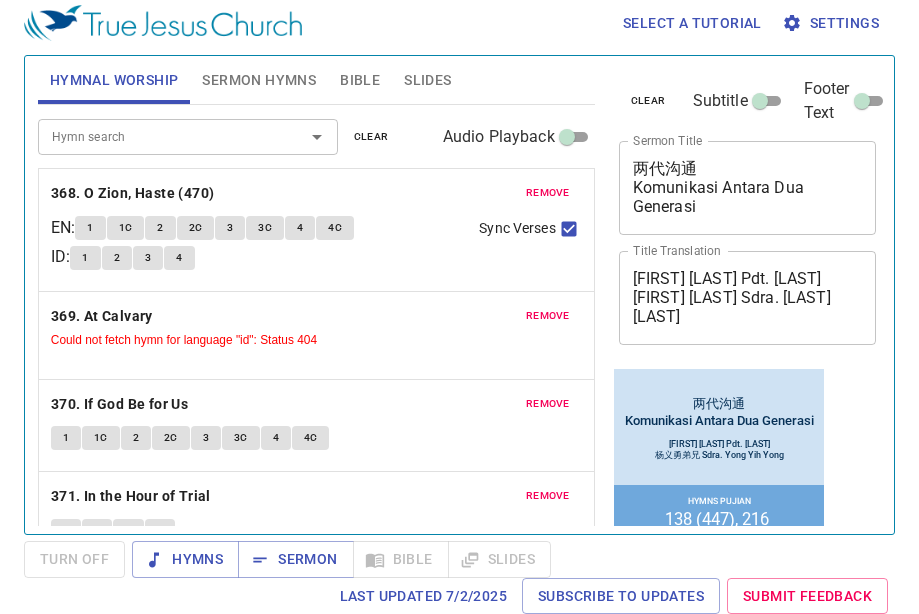 click on "remove" at bounding box center [548, 316] 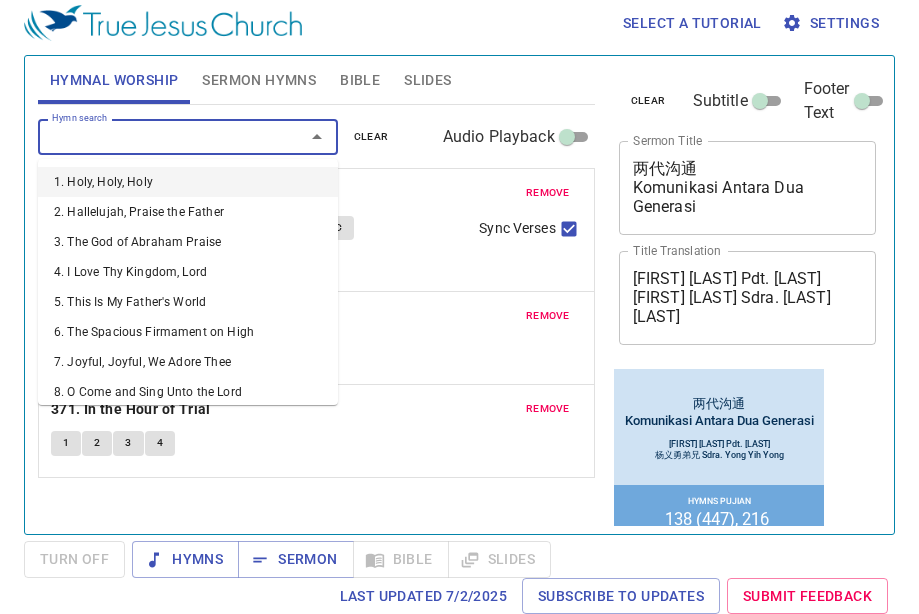 click on "Hymn search" at bounding box center (158, 136) 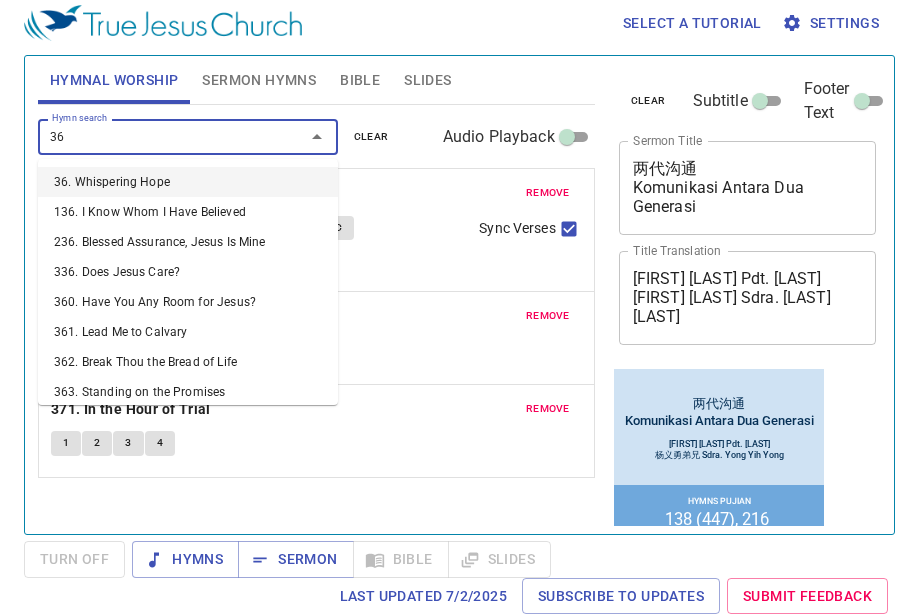 type on "369" 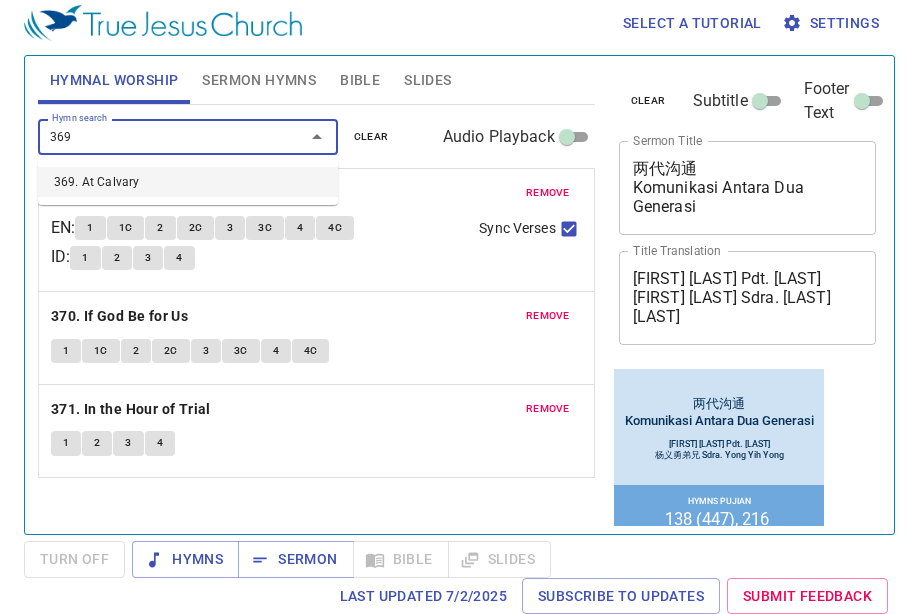 type 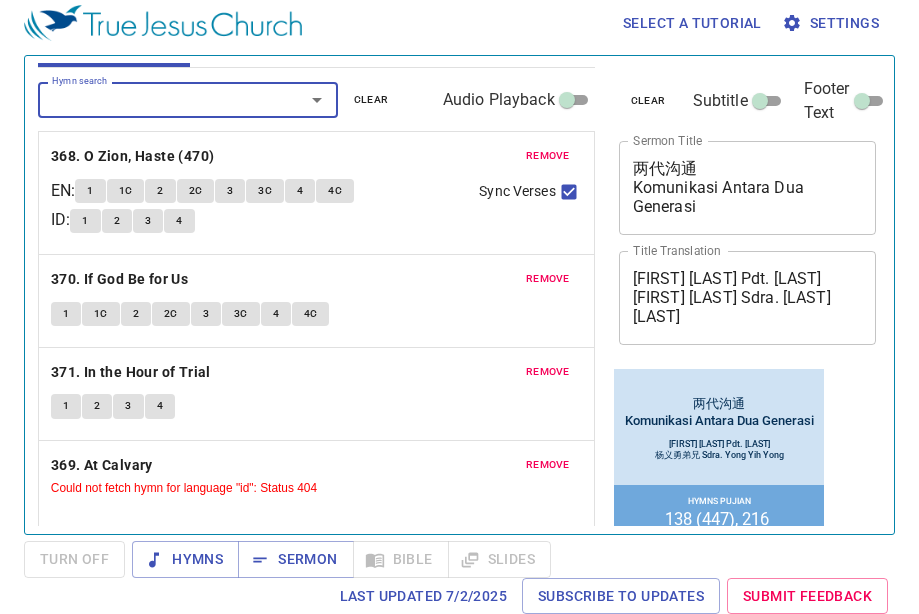 scroll, scrollTop: 39, scrollLeft: 0, axis: vertical 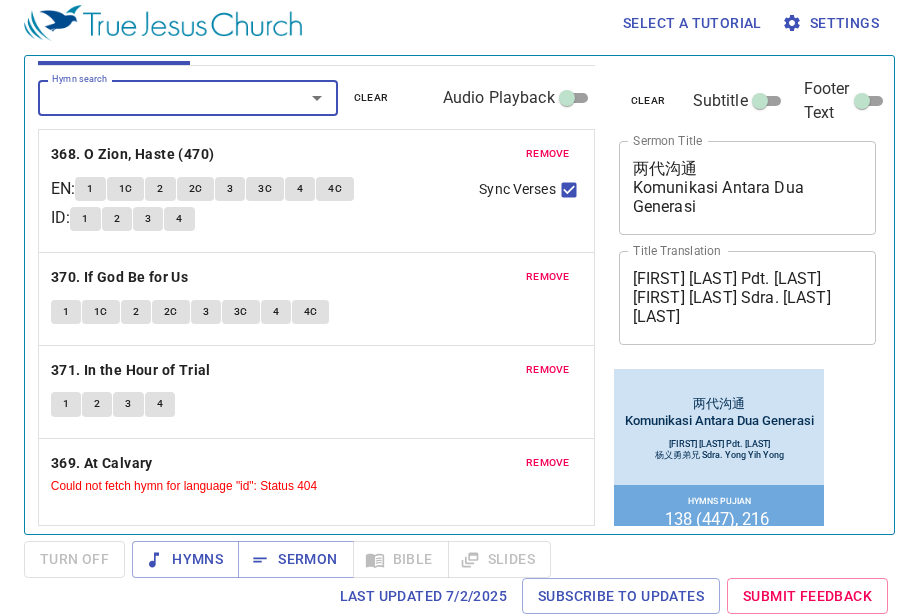 click on "remove" at bounding box center [548, 463] 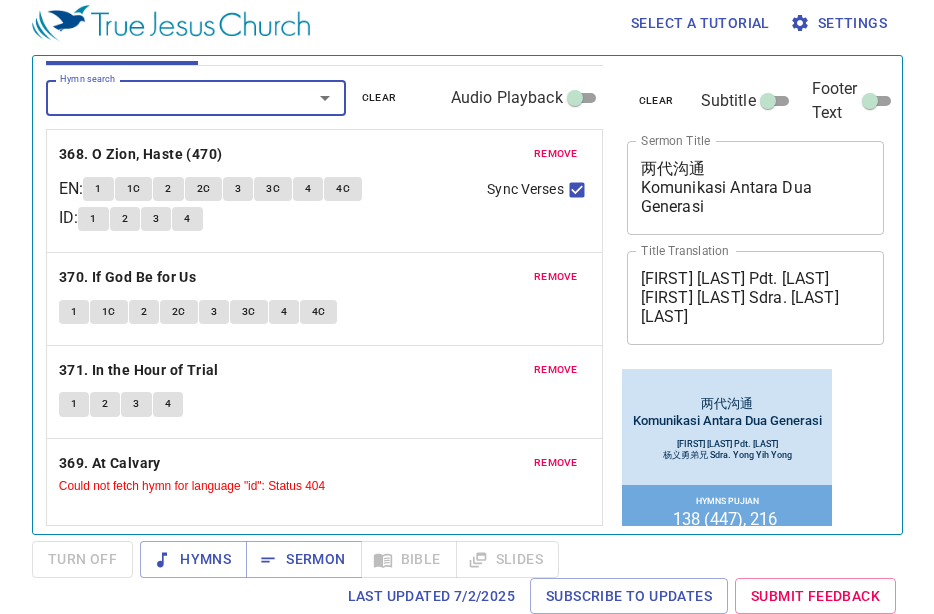 scroll, scrollTop: 0, scrollLeft: 0, axis: both 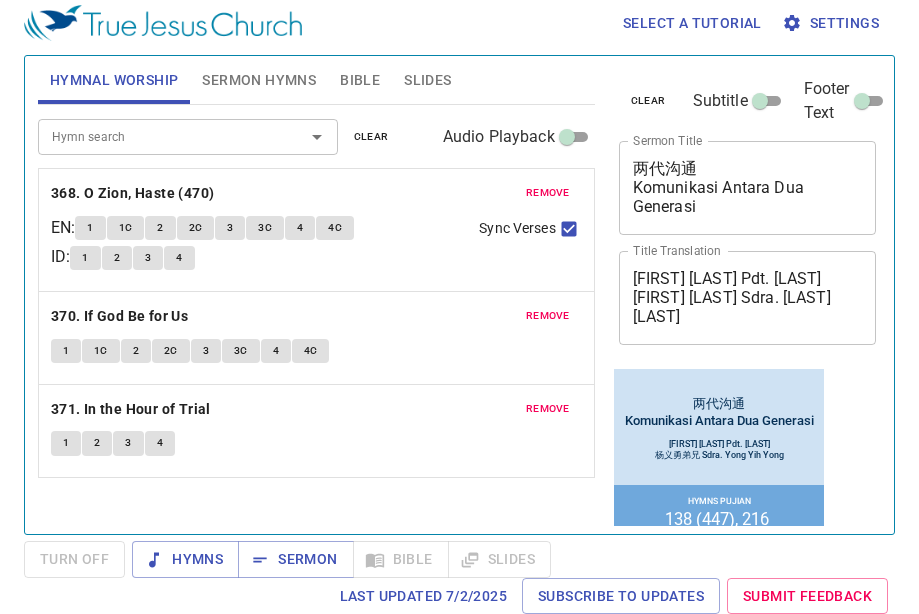 click on "1" at bounding box center [90, 228] 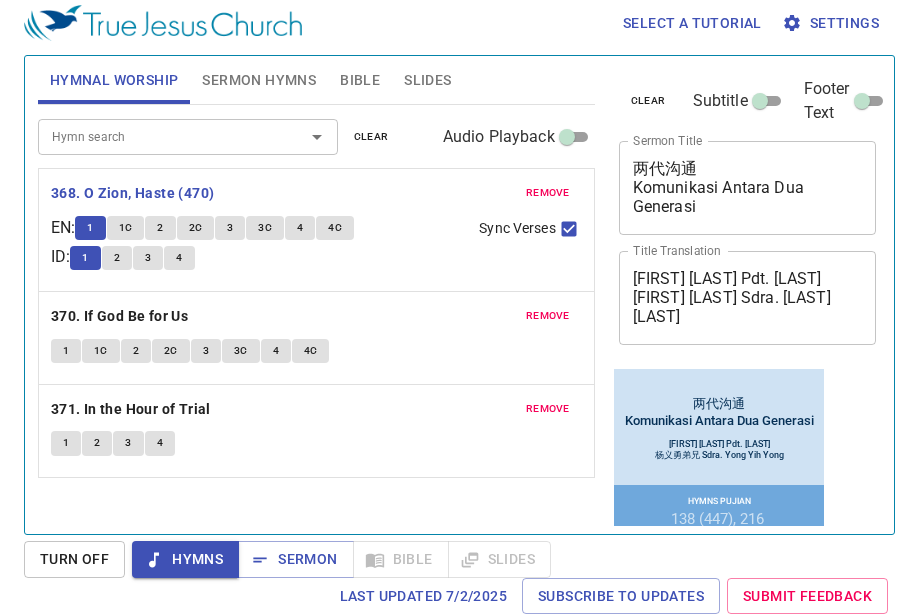 click on "Settings" at bounding box center [832, 23] 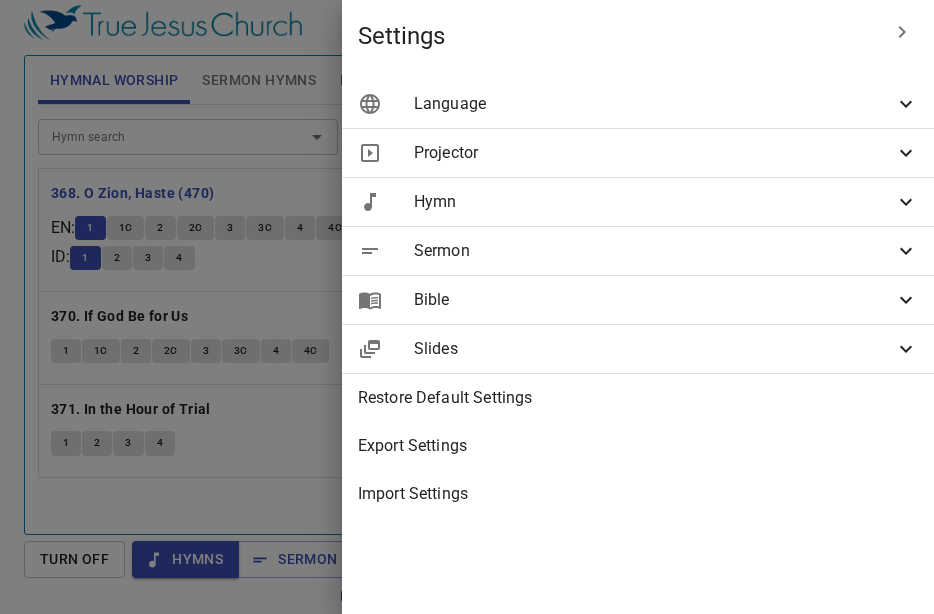 click on "Language" at bounding box center [654, 104] 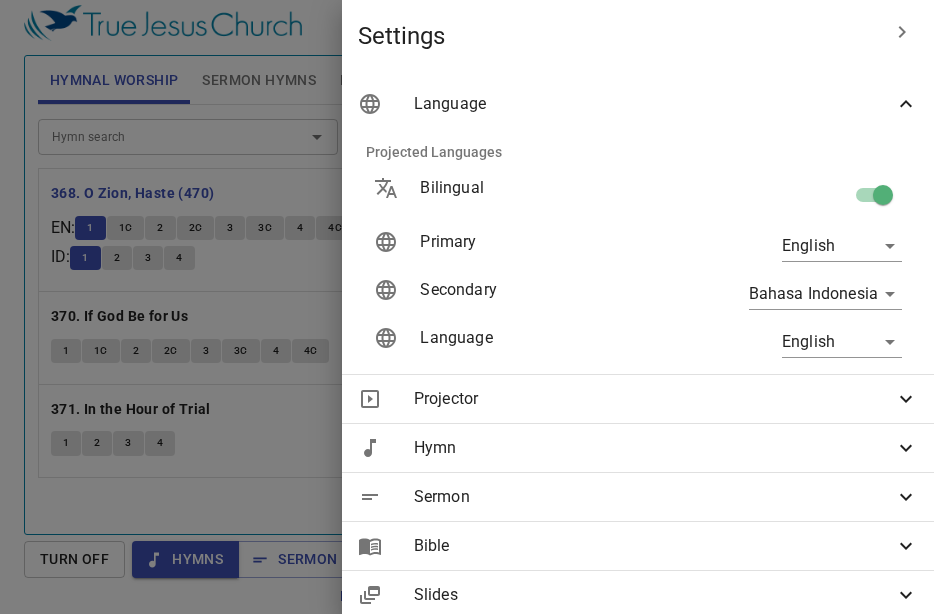 click on "Select a tutorial Settings Hymnal Worship Sermon Hymns Bible Slides Hymn search Hymn search   clear Audio Playback remove 368. O Zion, Haste (470)   EN :   1 1C 2 2C 3 3C 4 4C ID :   1 2 3 4 Sync Verses remove 370. If God Be for Us   1 1C 2 2C 3 3C 4 4C remove 371. In the Hour of Trial   1 2 3 4 Hymn search Hymn search   clear Audio Playback remove 138. My Faith Has Found a Resting Place (447)   1 1C 2 2C 3 3C 4 4C remove 216. Hark! Ten Thousand Harps and Voices   1 1C 2 2C 3 3C 4 4C Genesis 1 Bible Reference (Ctrl + /) Bible Reference (Ctrl + /)   Verse History   Previous  (←, ↑)     Next  (→, ↓) Show 1 verse Show 2 verses Show 3 verses Show 4 verses Show 5 verses 1 In the beginning God created the heavens and the earth.   Pada mulanya  Allah  menciptakan  langit  dan bumi .  2 The earth was without form, and void; and darkness was on the face of the deep. And the Spirit of God was hovering over the face of the waters.   Bumi  belum berbentuk  dan kosong ; gelap gulita  menutupi" at bounding box center (467, 298) 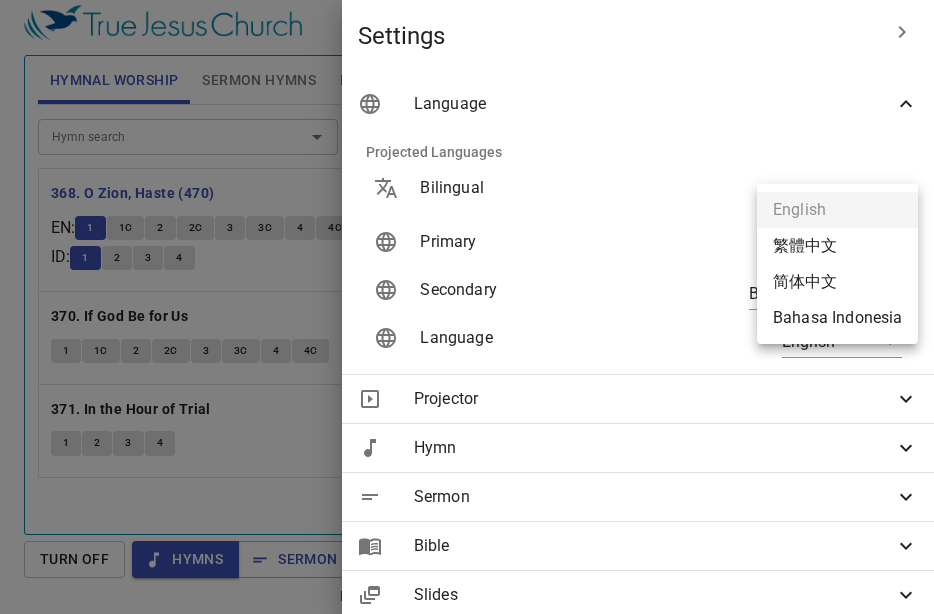 click on "繁體中文" at bounding box center (837, 246) 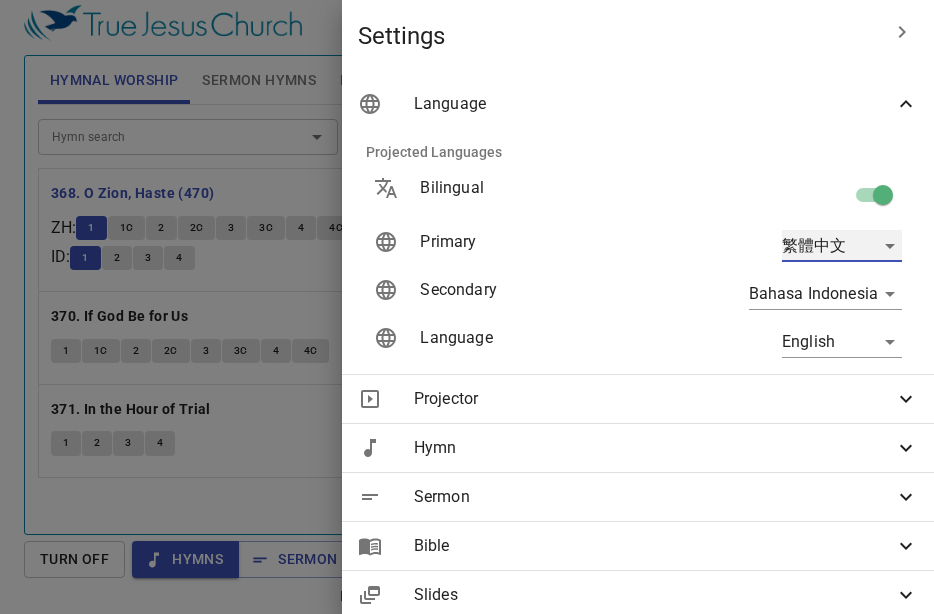 scroll, scrollTop: 0, scrollLeft: 0, axis: both 